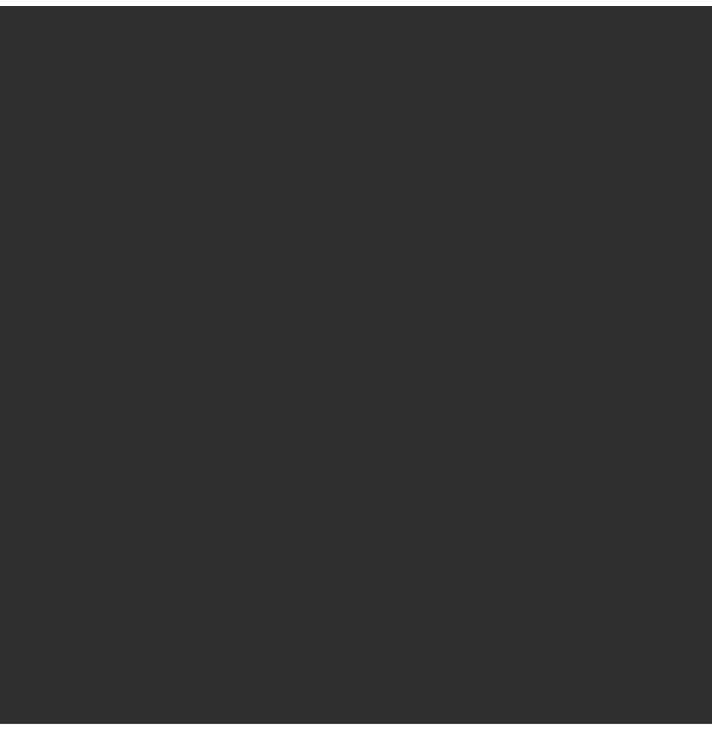 scroll, scrollTop: 0, scrollLeft: 0, axis: both 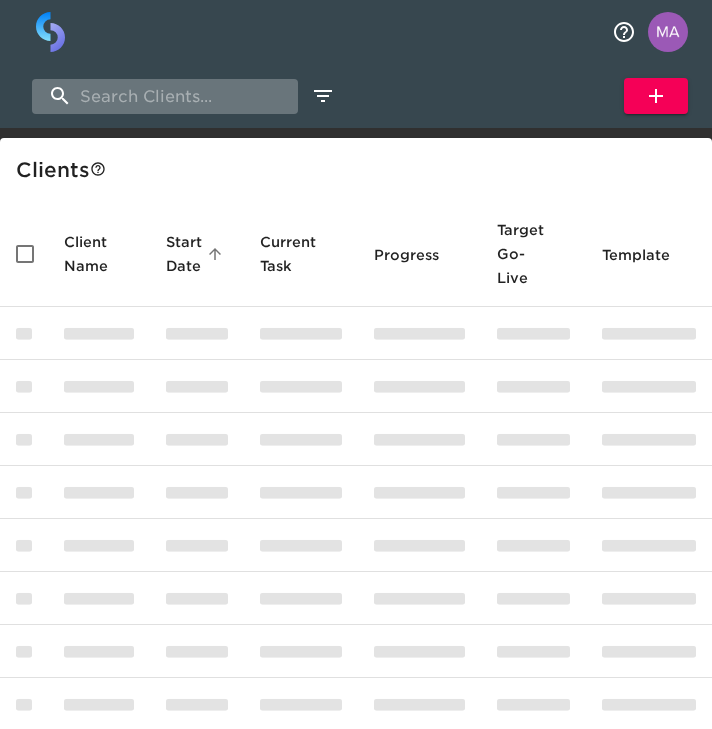 click at bounding box center (165, 96) 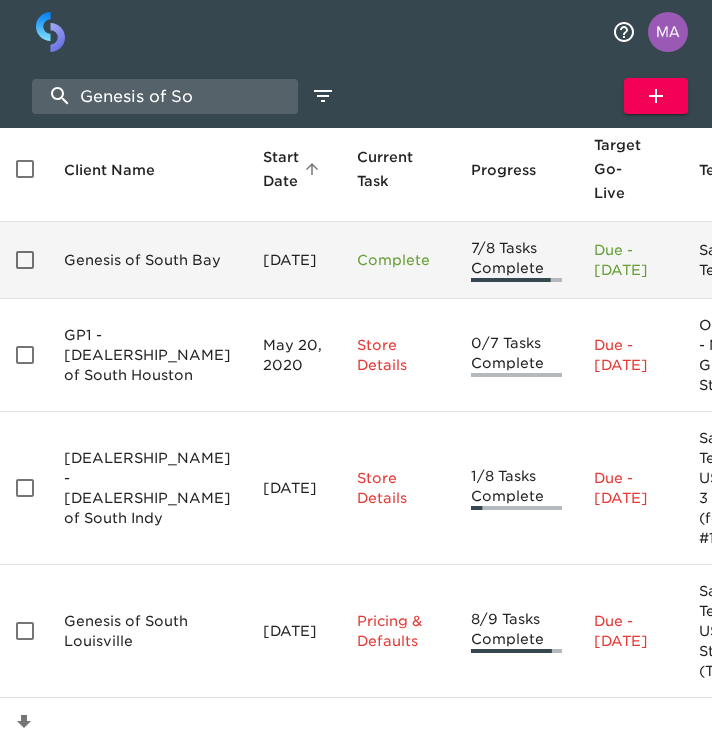 scroll, scrollTop: 0, scrollLeft: 0, axis: both 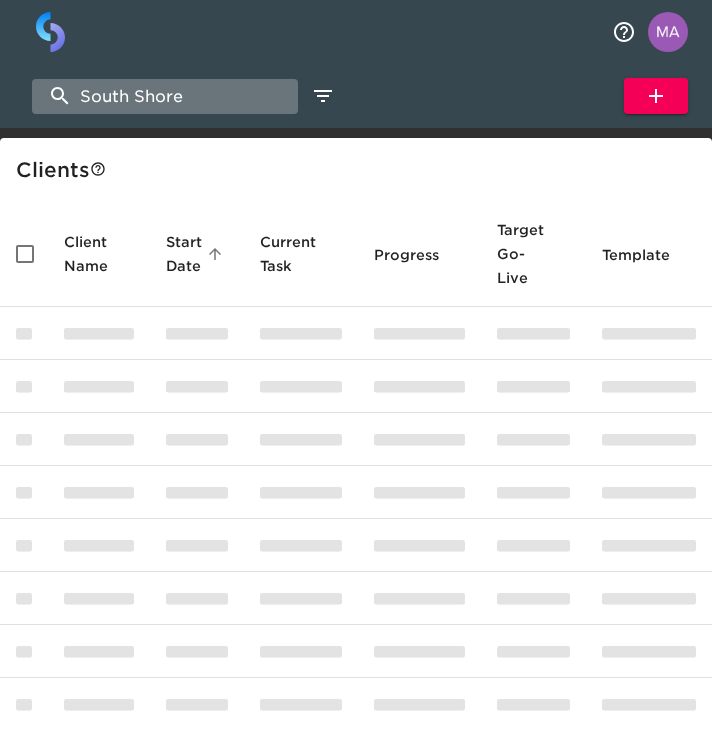 type on "South Shore" 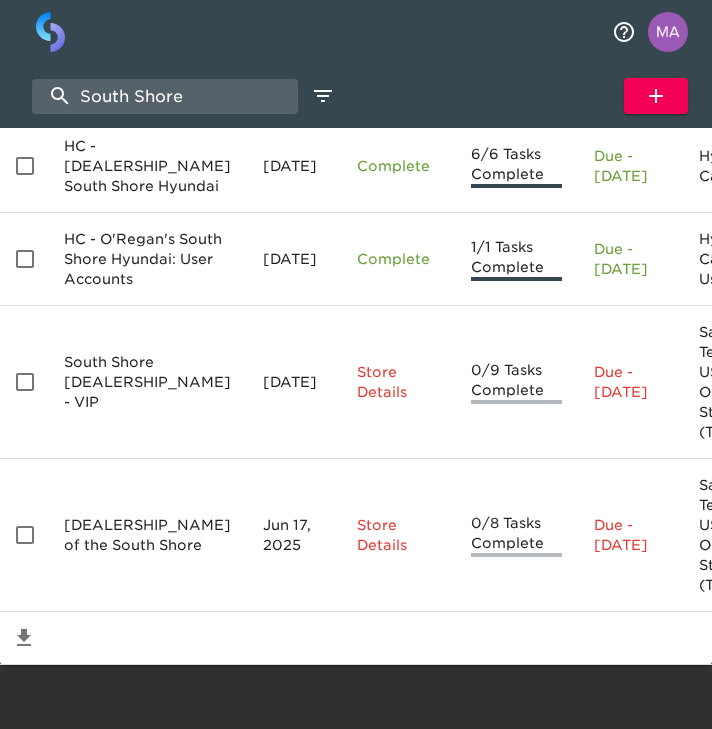 scroll, scrollTop: 382, scrollLeft: 0, axis: vertical 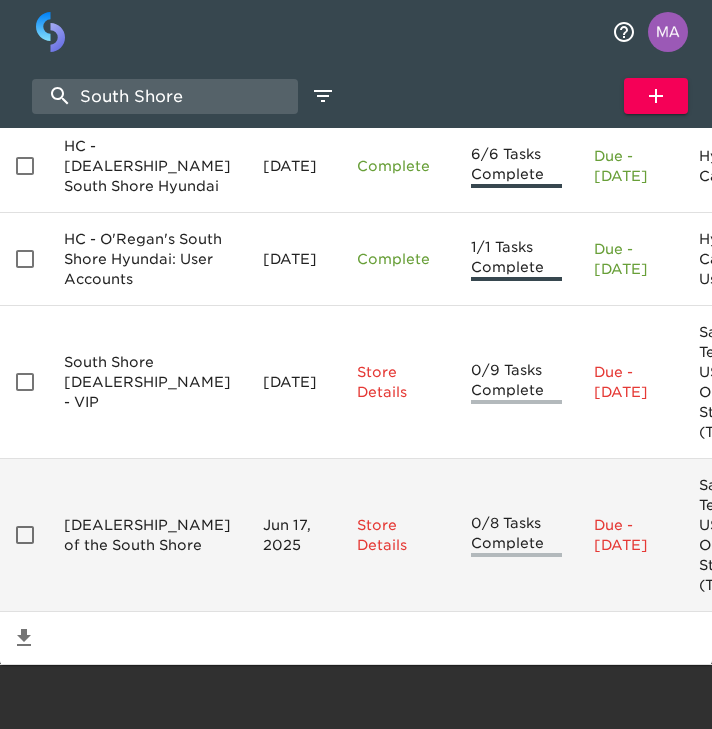 click on "[DEALERSHIP_NAME] of the South Shore" at bounding box center (147, 81) 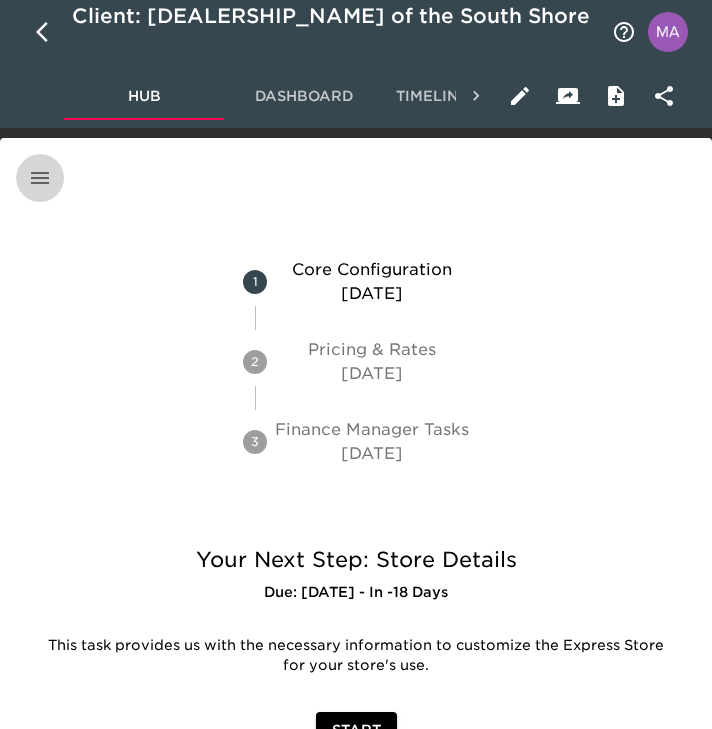 click at bounding box center [40, 178] 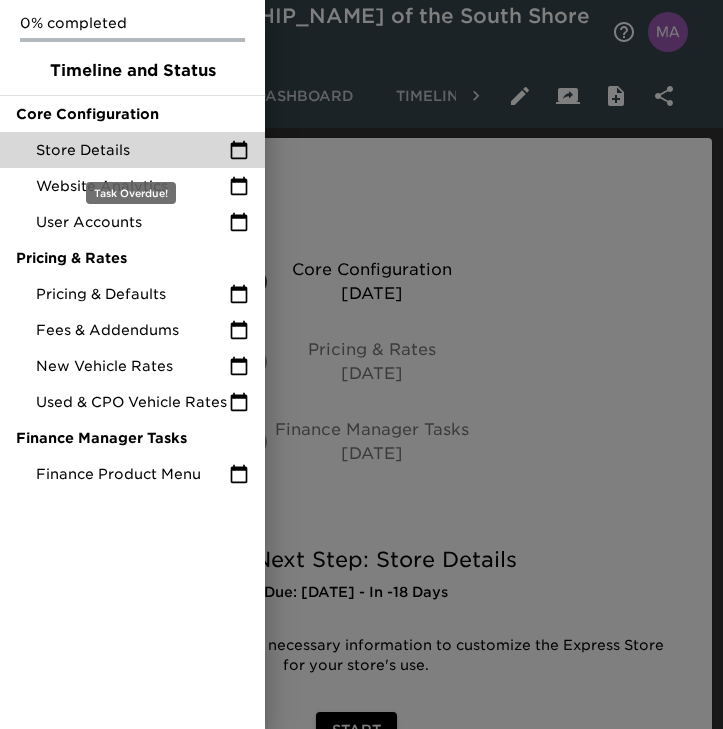 click on "Store Details" at bounding box center [132, 150] 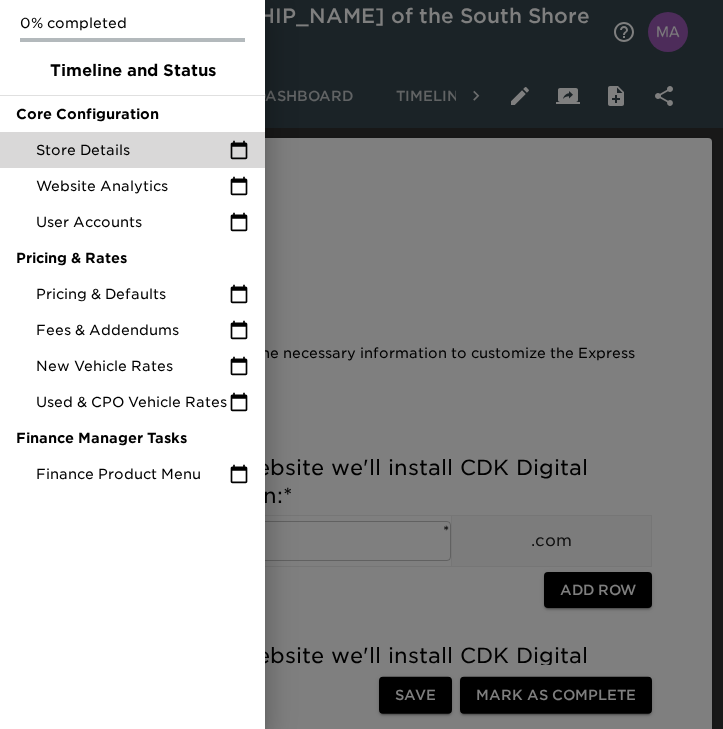 click at bounding box center (361, 364) 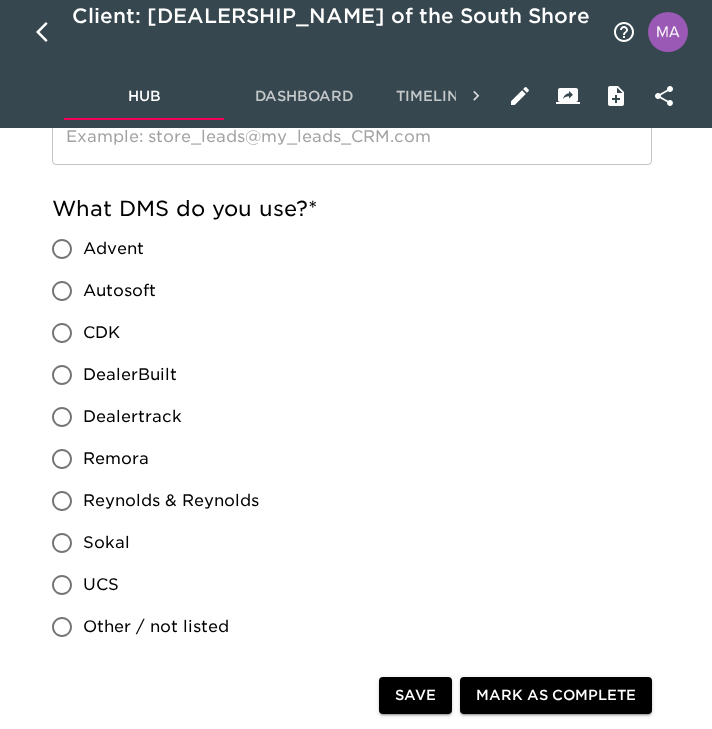 scroll, scrollTop: 1721, scrollLeft: 0, axis: vertical 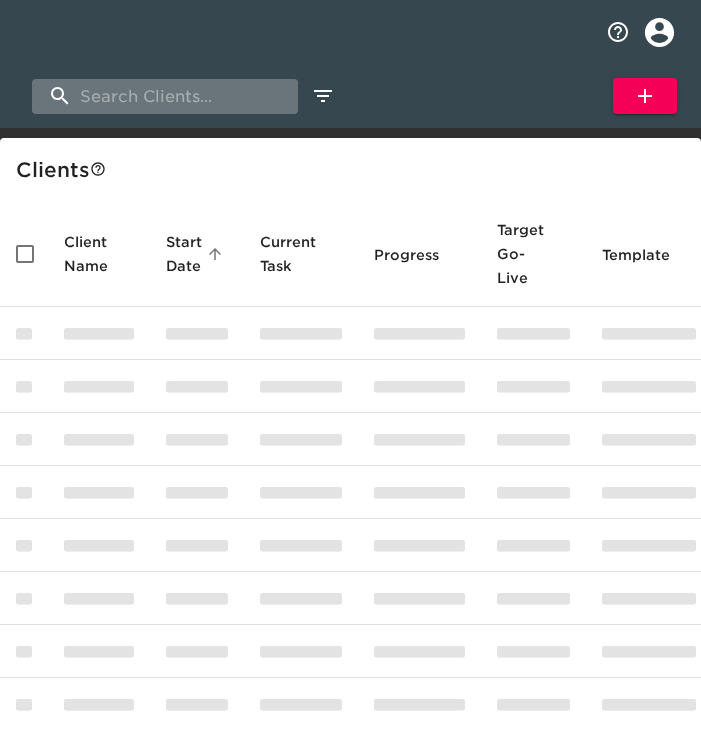 click at bounding box center [165, 96] 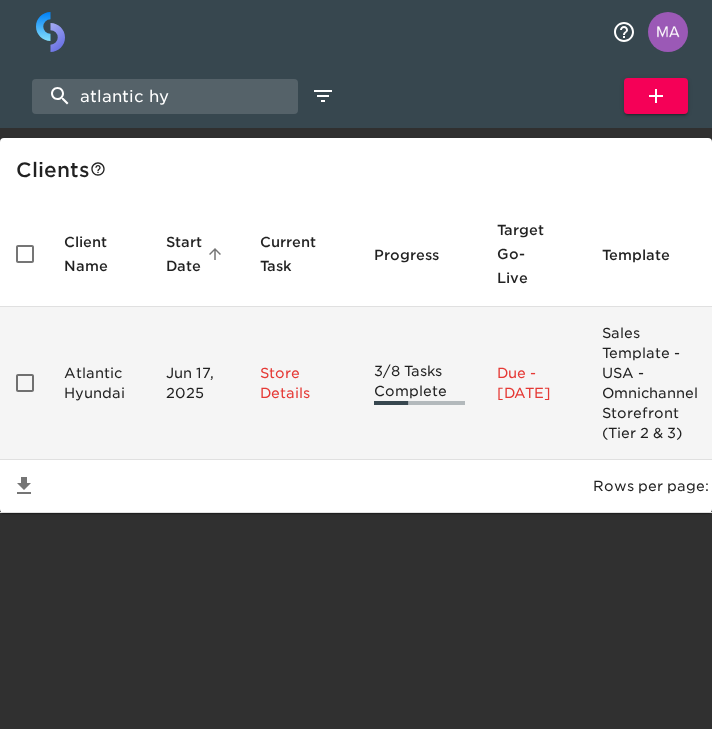 type on "atlantic hy" 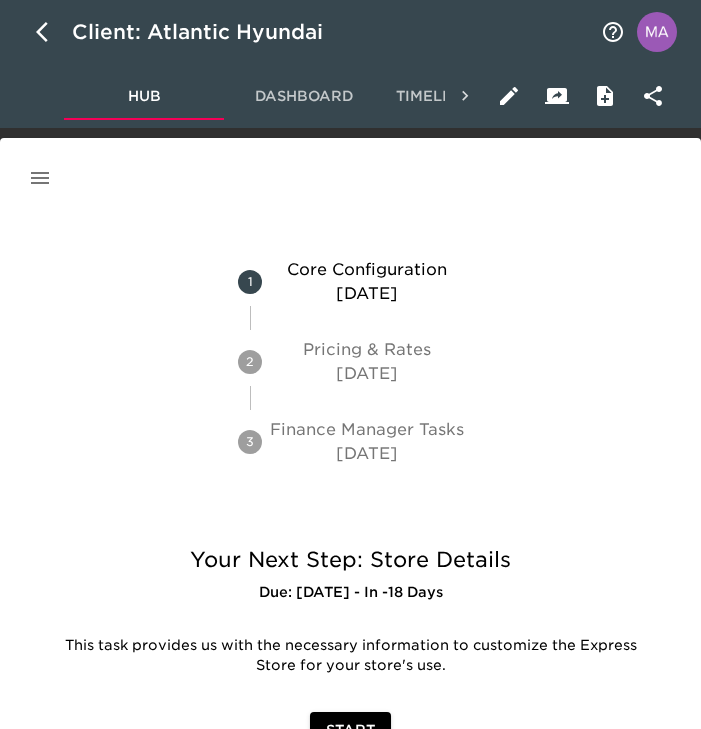 click at bounding box center [40, 178] 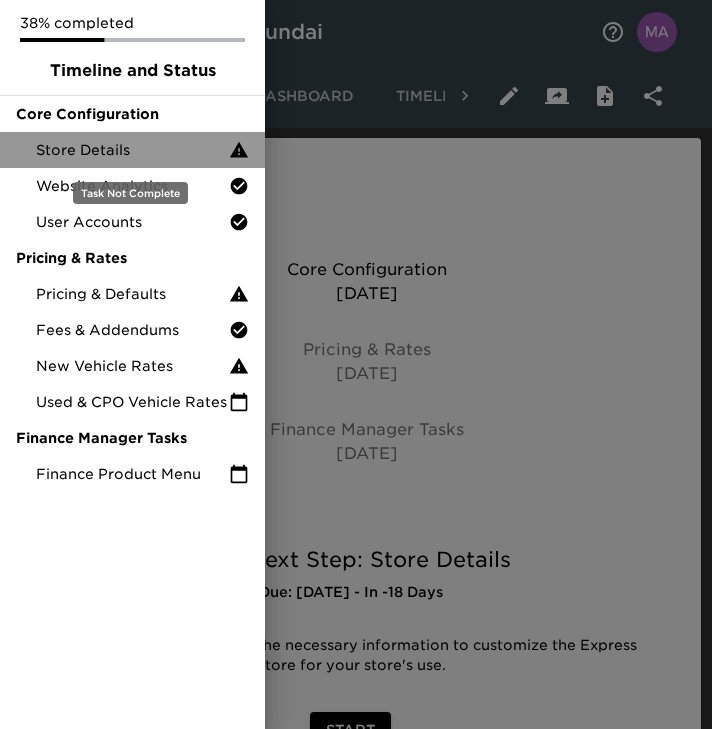 click on "Store Details" at bounding box center (132, 150) 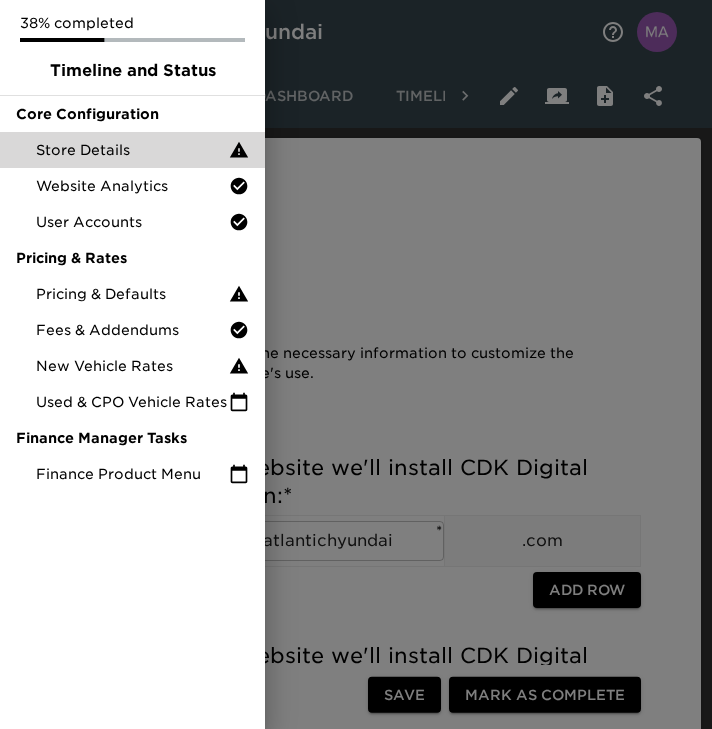 click at bounding box center [356, 364] 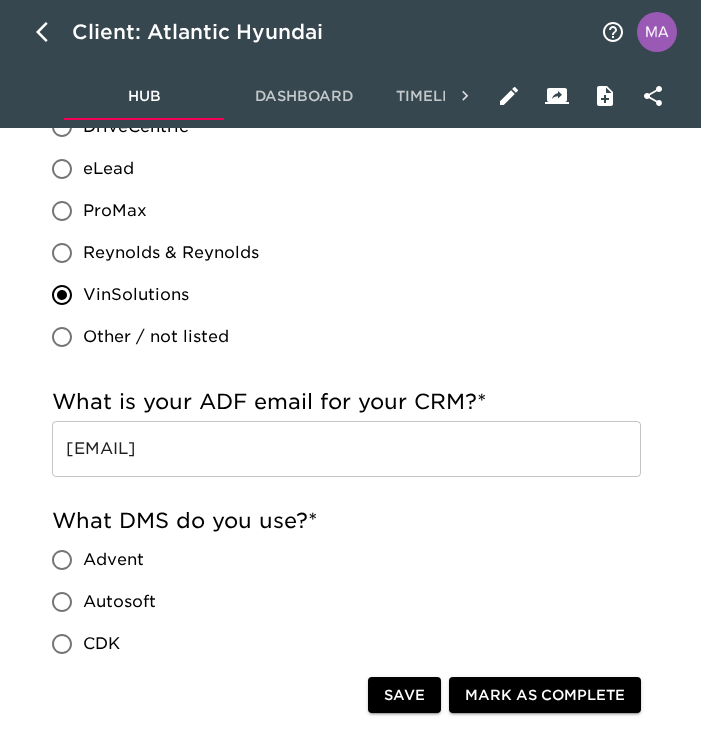 scroll, scrollTop: 1495, scrollLeft: 0, axis: vertical 